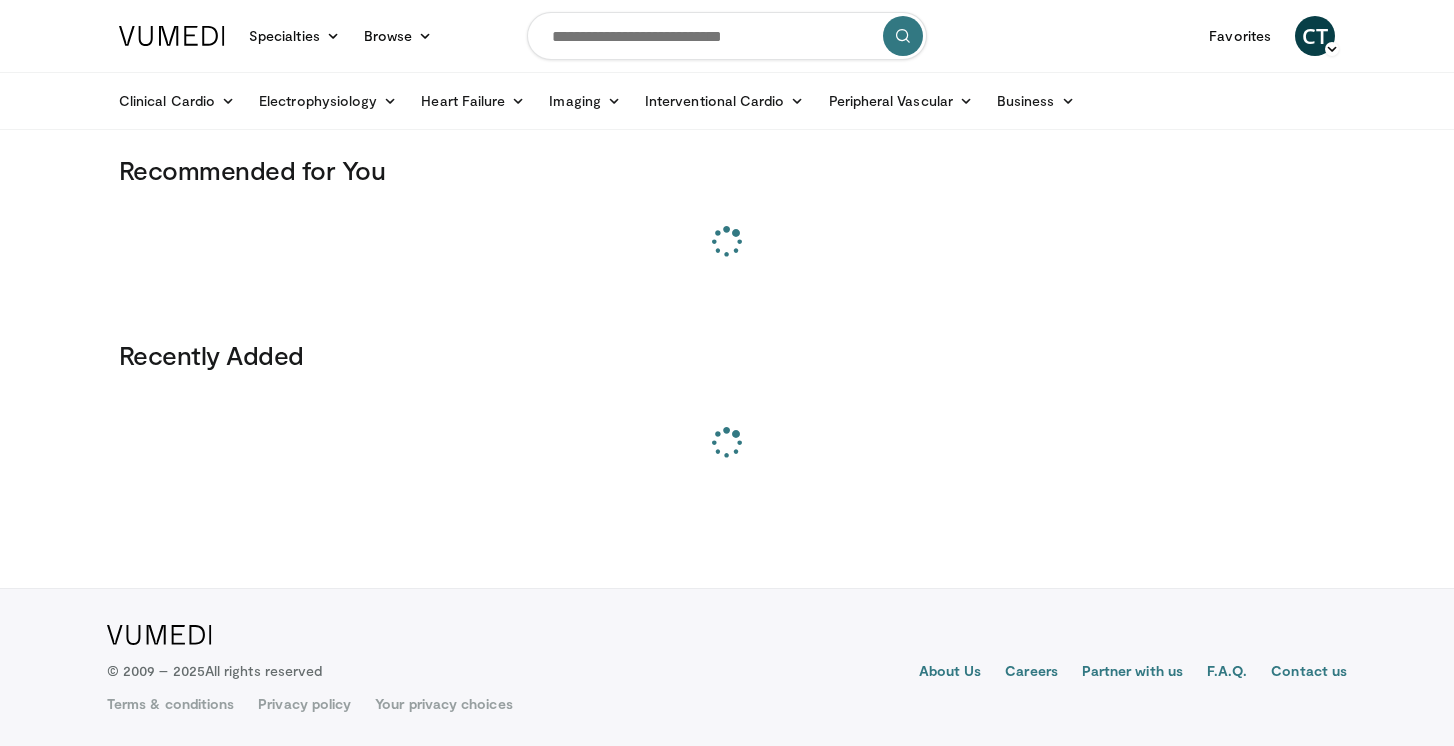 scroll, scrollTop: 0, scrollLeft: 0, axis: both 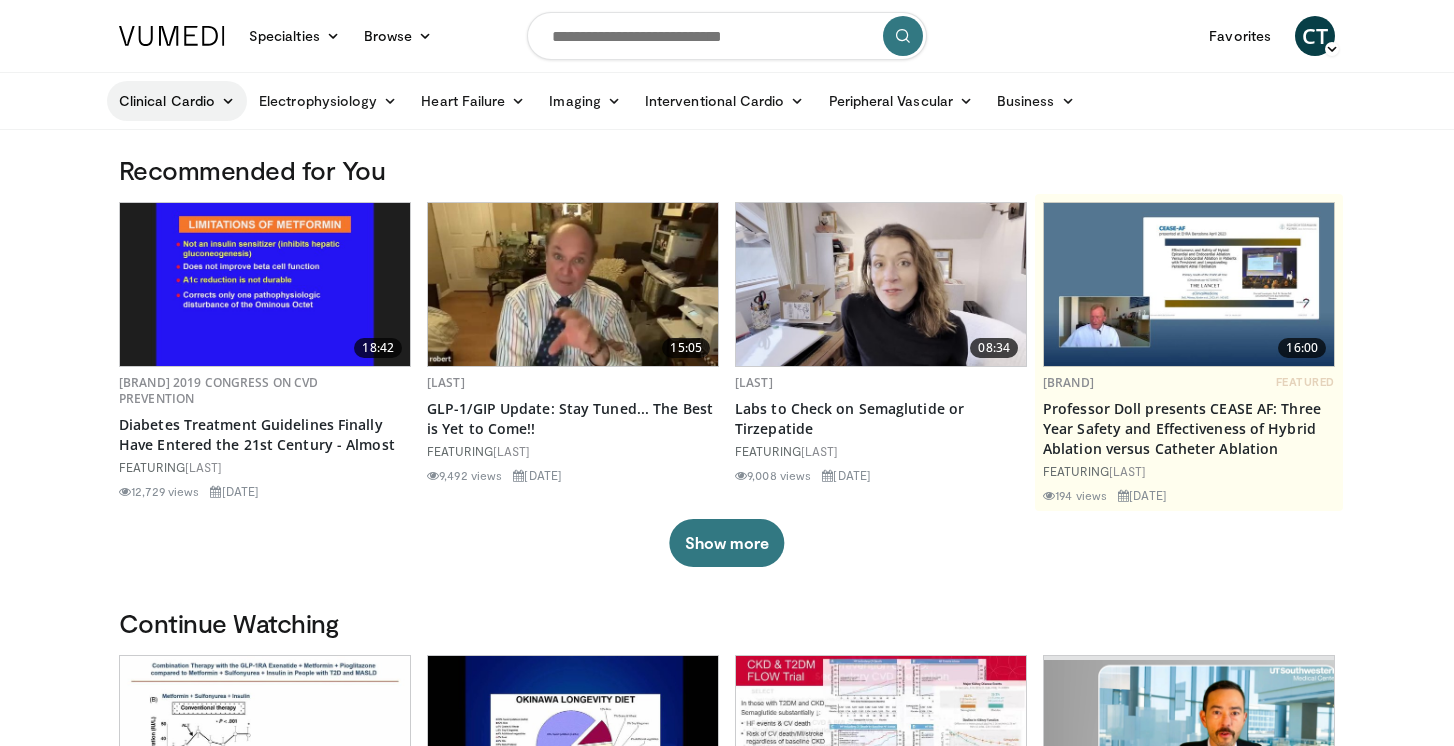click on "Clinical Cardio" at bounding box center [177, 101] 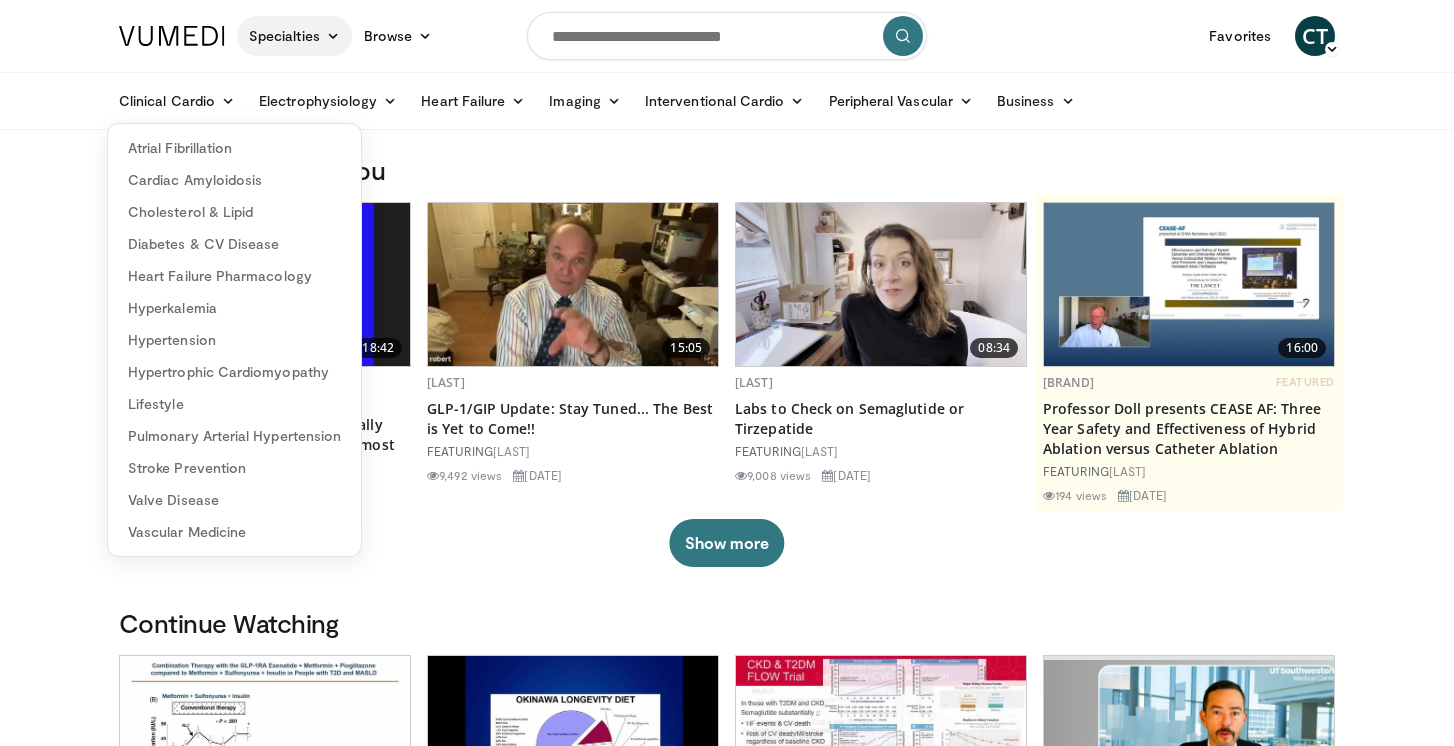 click on "Specialties" at bounding box center (294, 36) 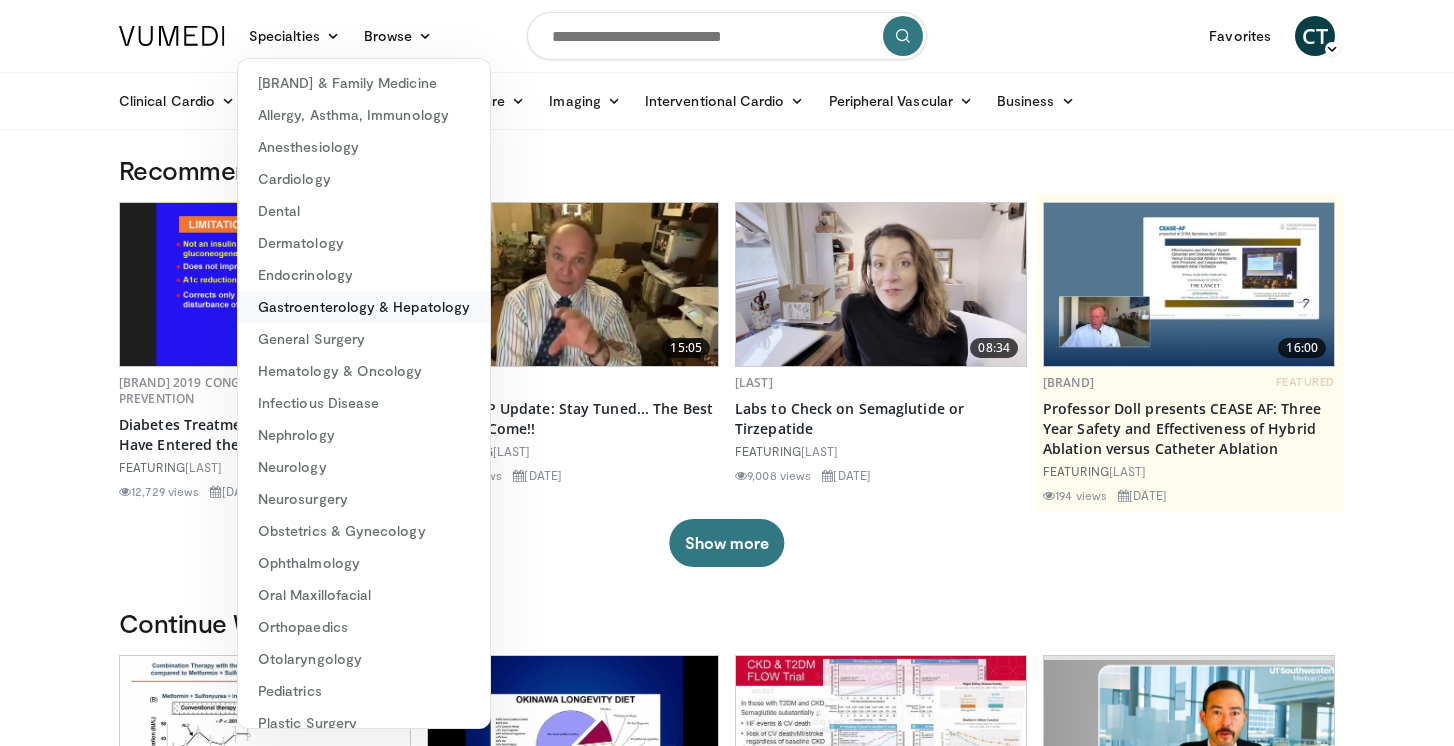 click on "Gastroenterology & Hepatology" at bounding box center (364, 307) 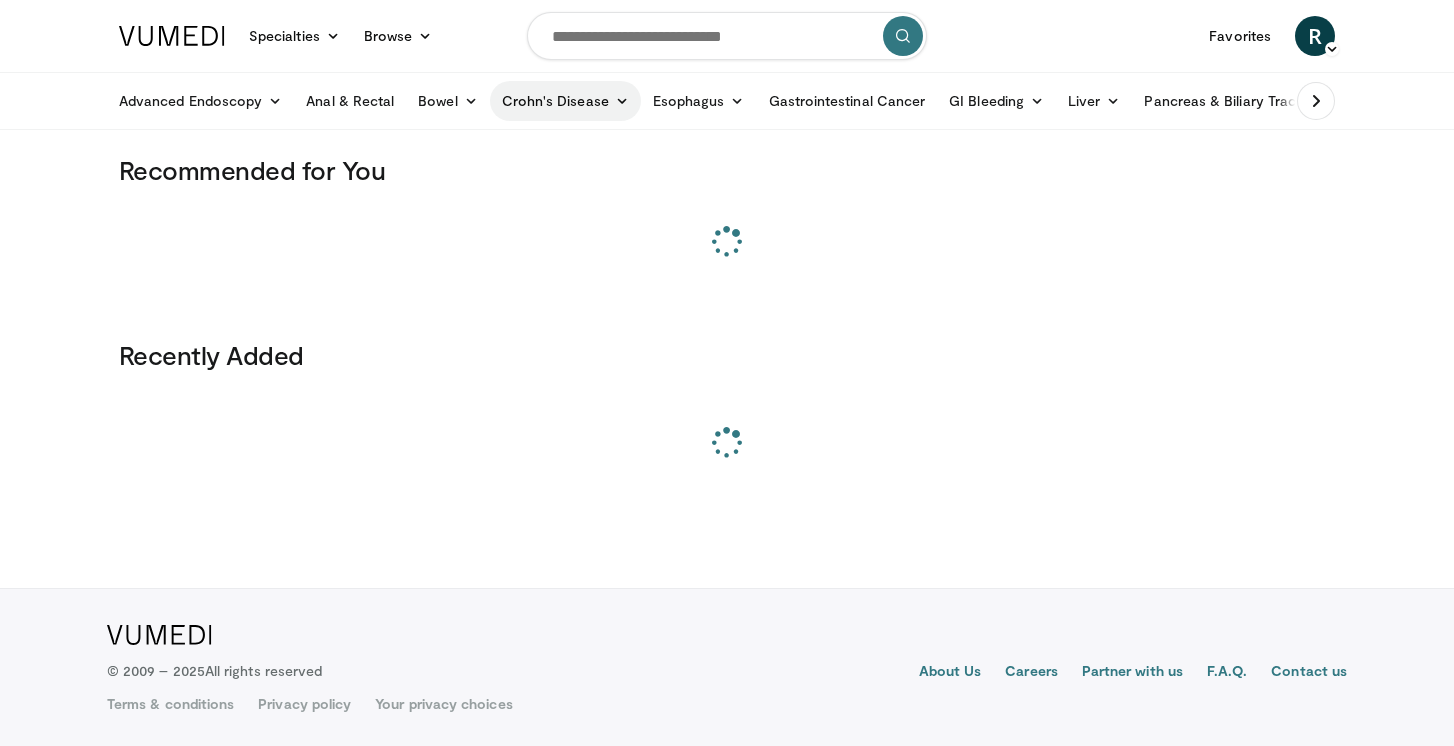 scroll, scrollTop: 0, scrollLeft: 0, axis: both 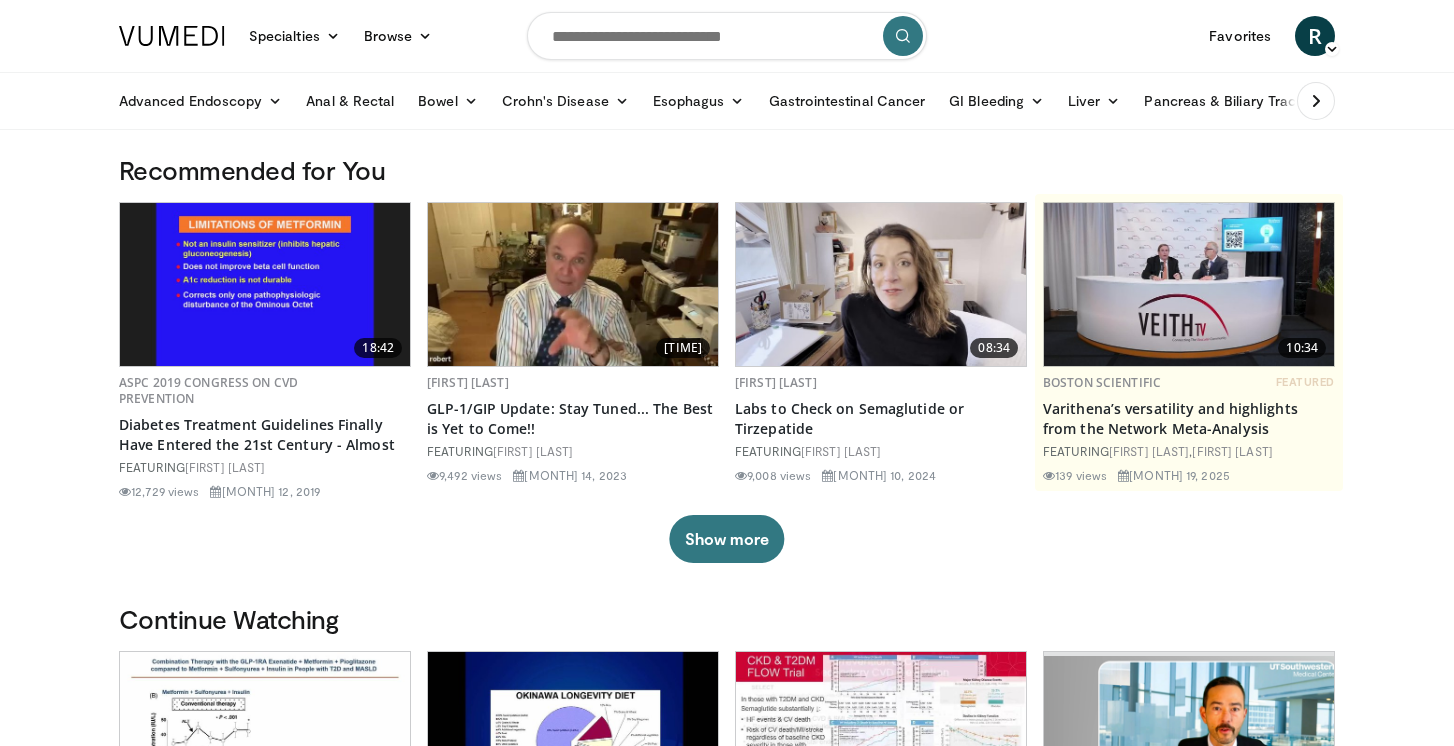 click at bounding box center [727, 36] 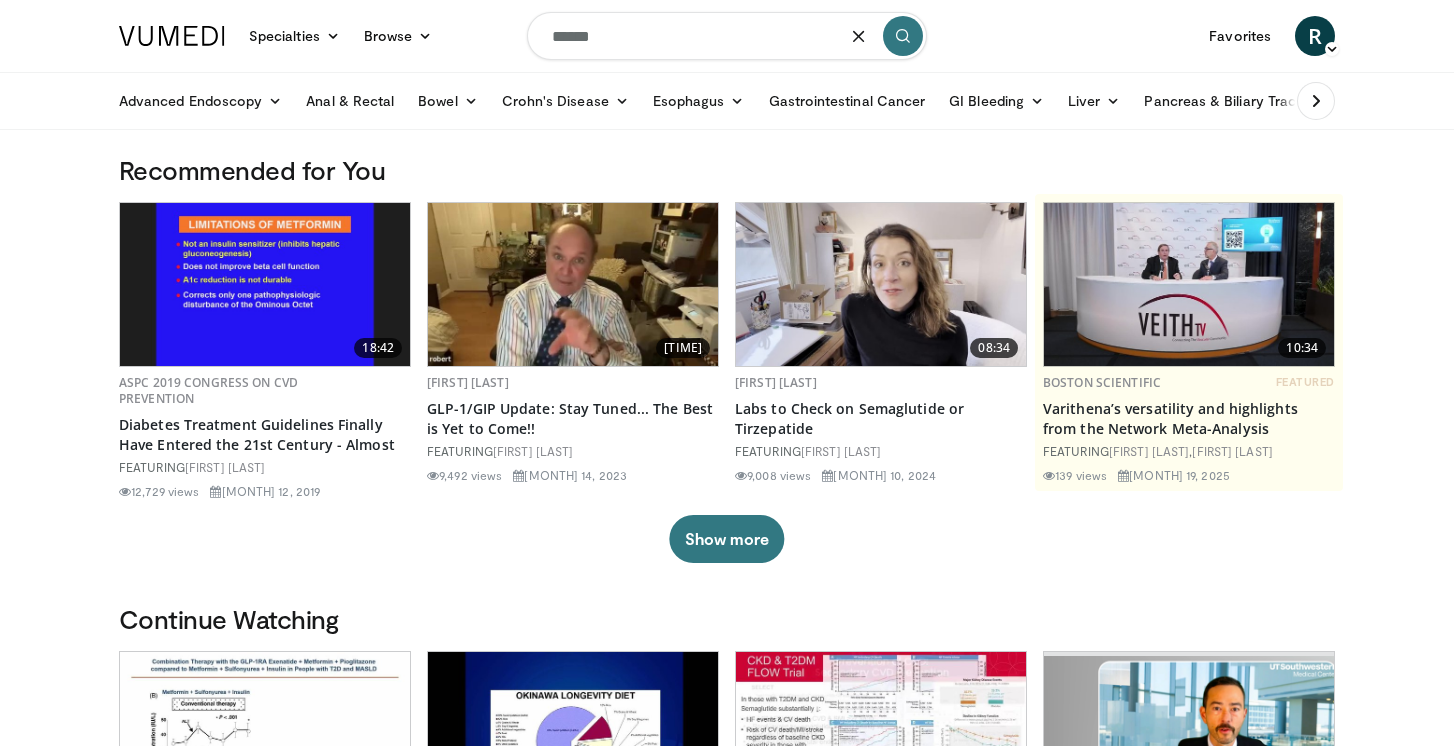 type on "******" 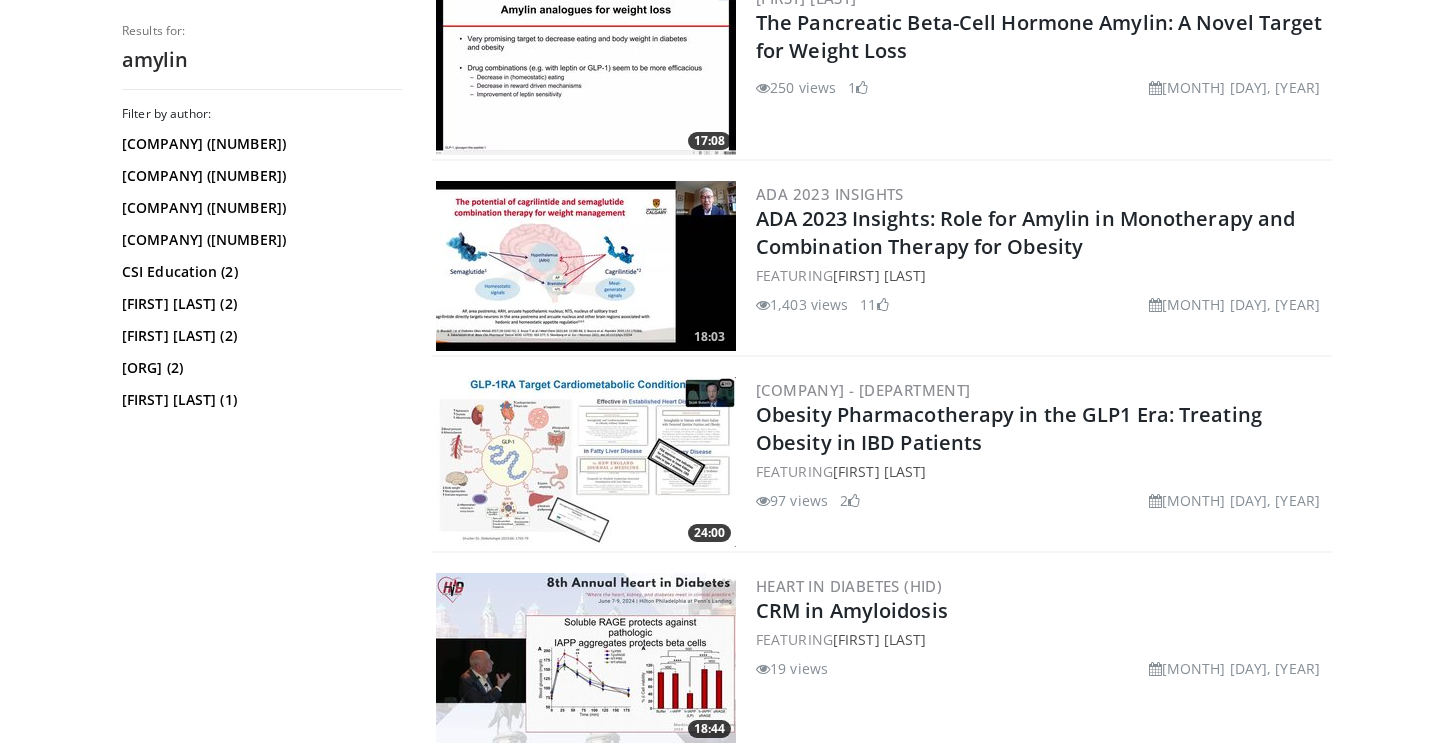 scroll, scrollTop: 440, scrollLeft: 0, axis: vertical 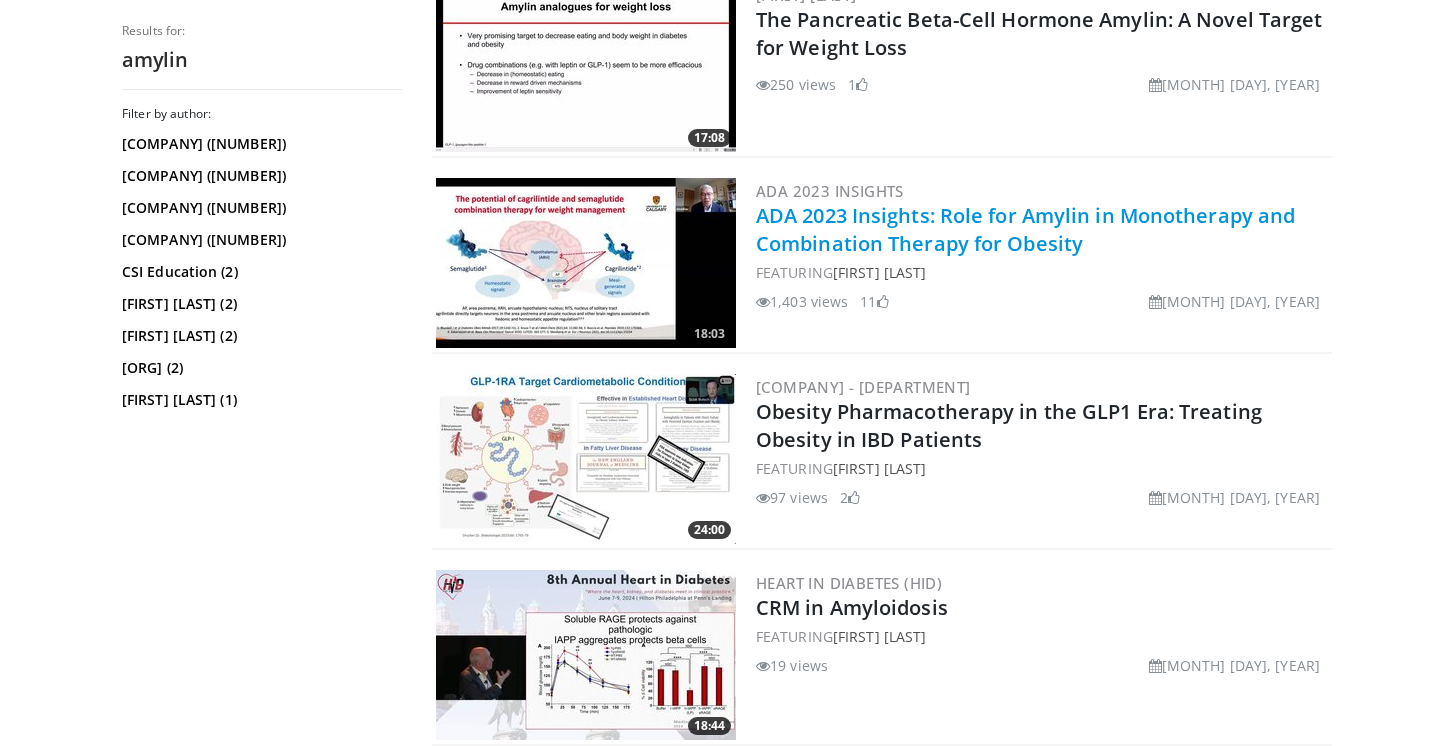 click on "ADA 2023 Insights: Role for Amylin in Monotherapy and Combination Therapy for Obesity" at bounding box center [1025, 229] 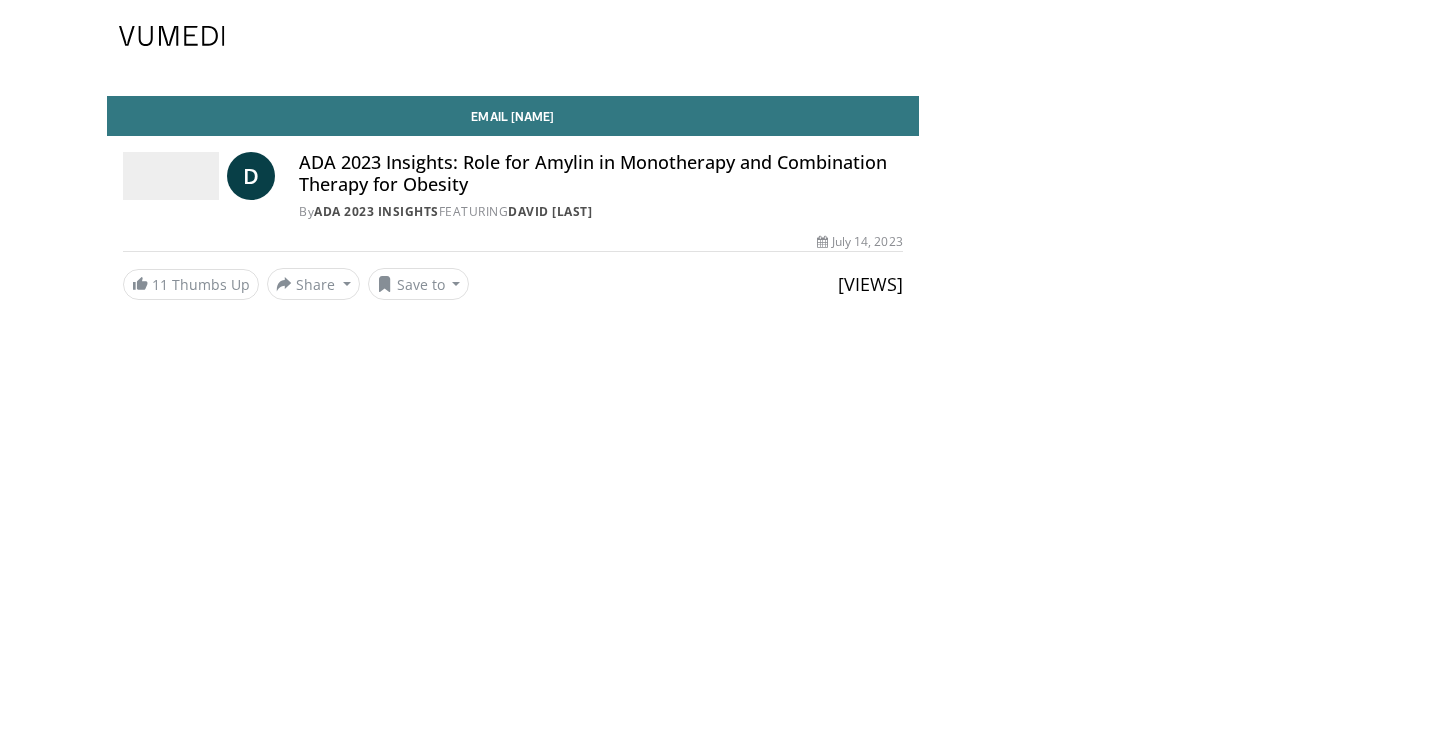scroll, scrollTop: 0, scrollLeft: 0, axis: both 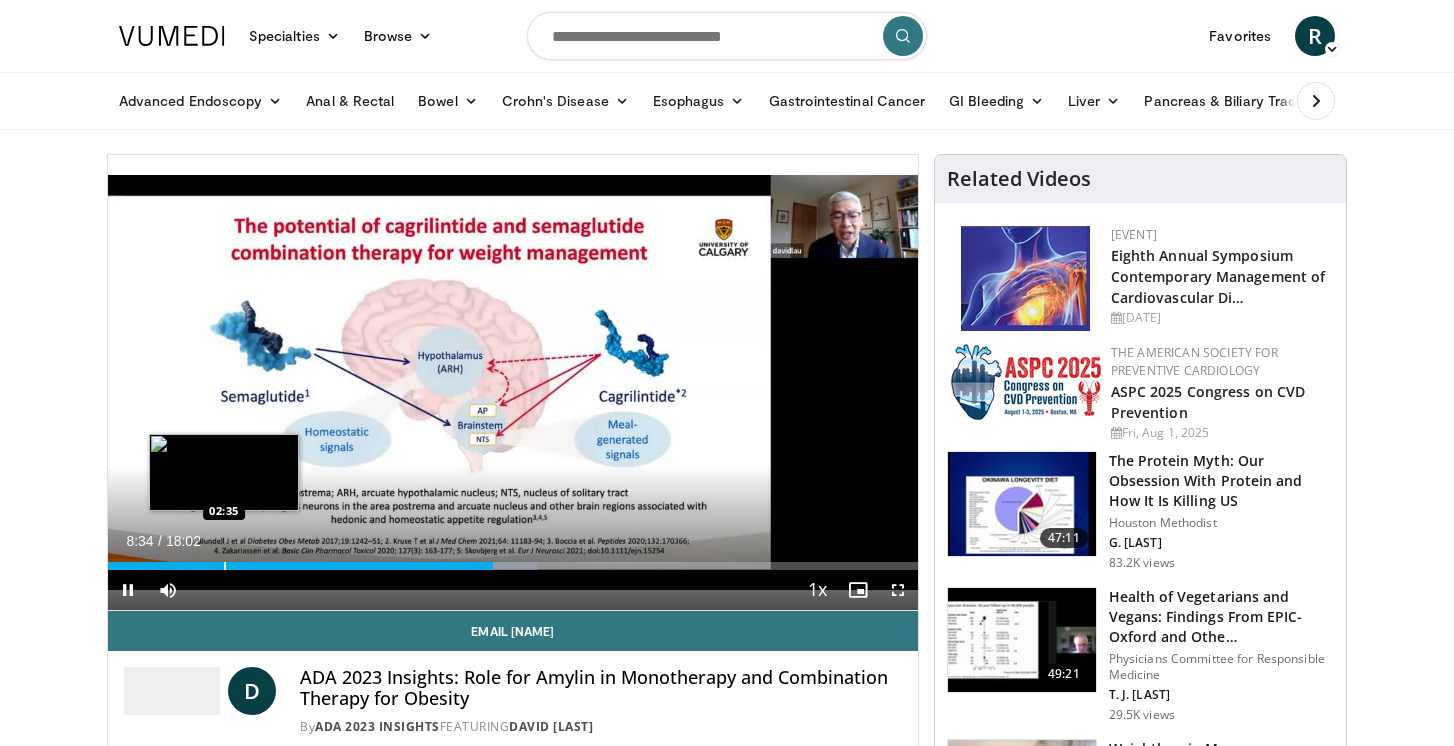 click at bounding box center [225, 566] 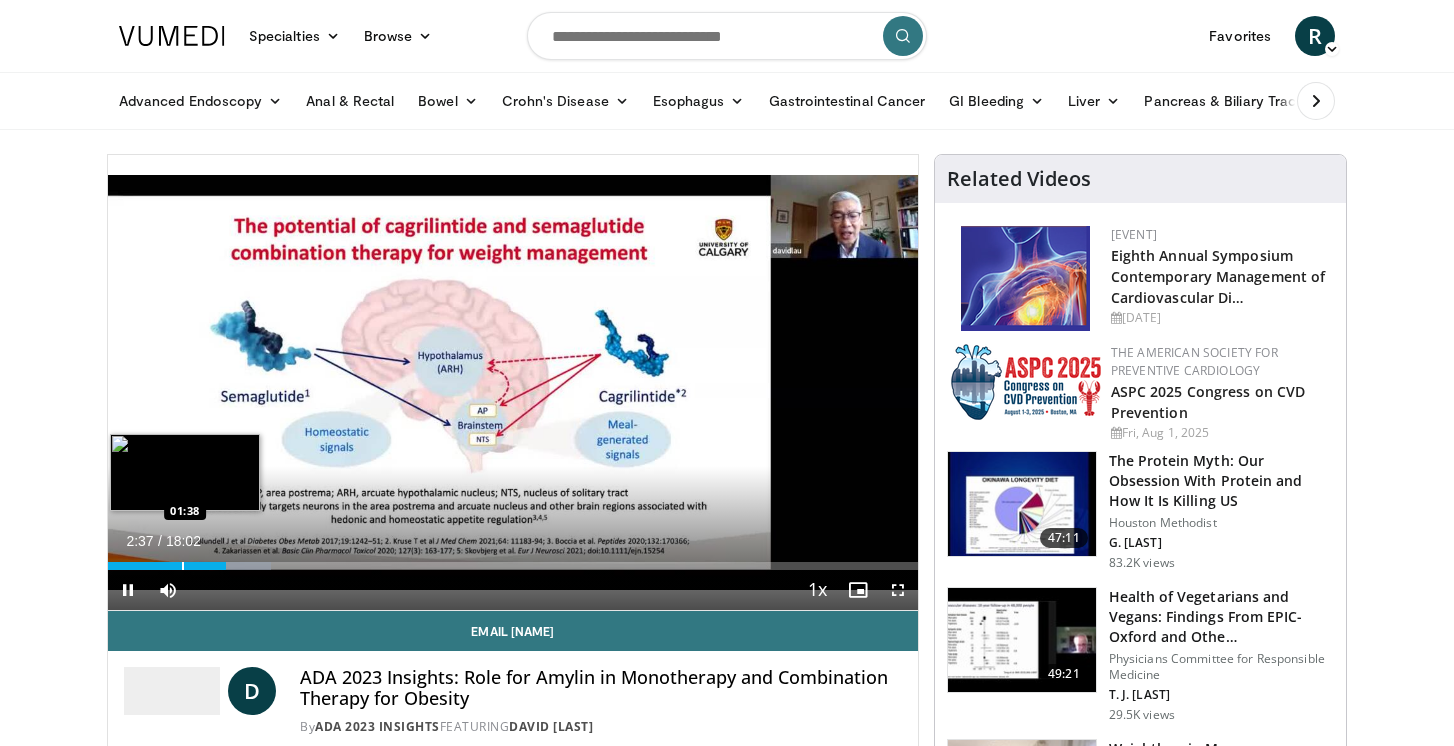 click at bounding box center (183, 566) 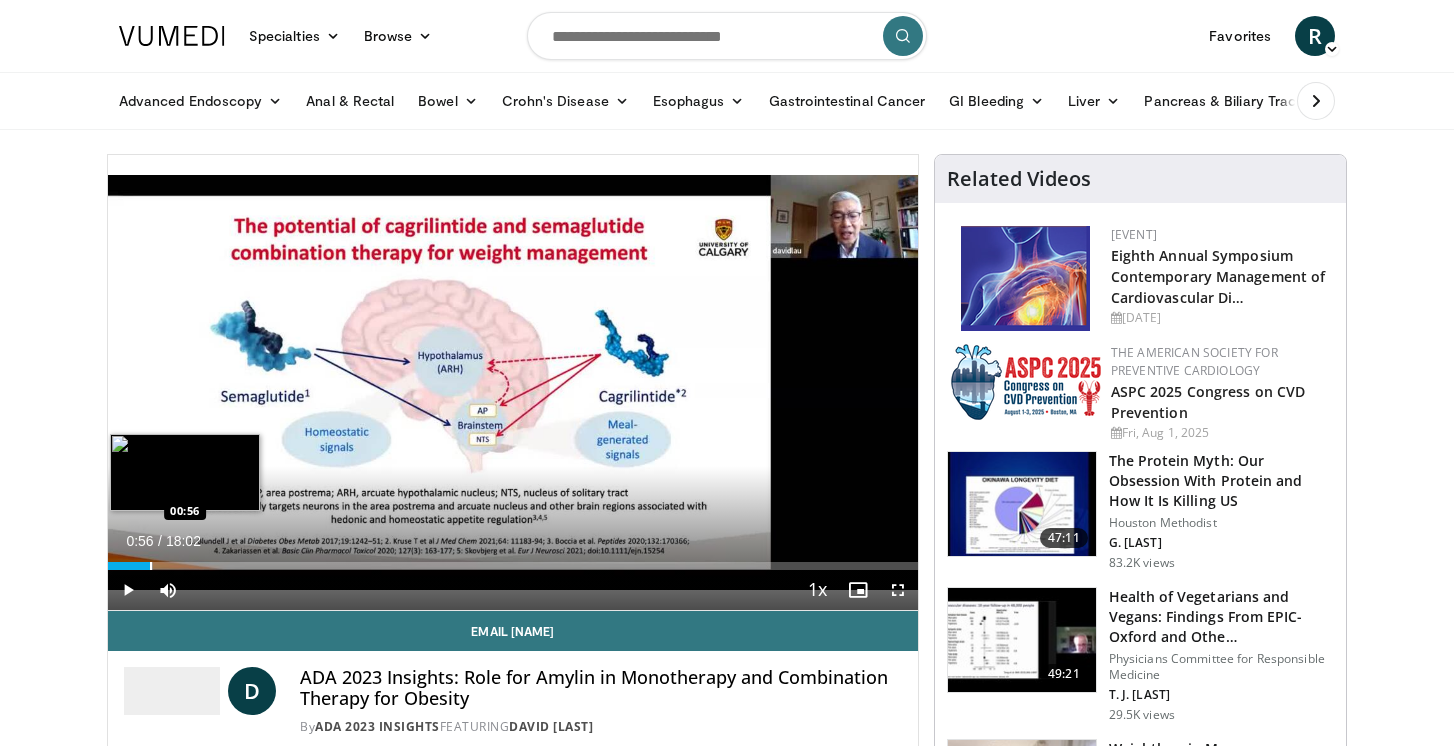 click at bounding box center [151, 566] 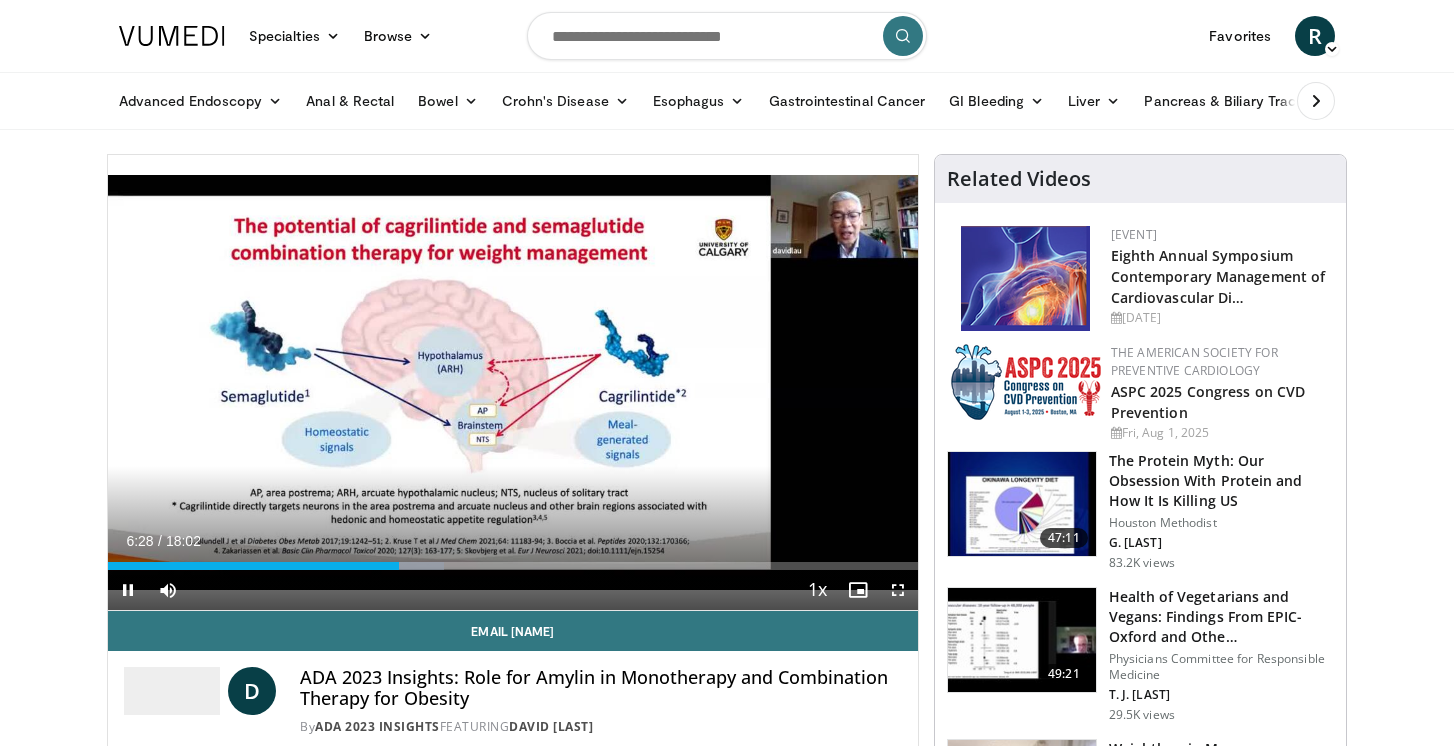 click on "Current Time  6:28 / Duration  18:02 Pause Skip Backward Skip Forward Mute 98% Loaded :  41.56% 06:28 00:14 Stream Type  LIVE Seek to live, currently behind live LIVE   1x Playback Rate 0.5x 0.75x 1x , selected 1.25x 1.5x 1.75x 2x Chapters Chapters Descriptions descriptions off , selected Captions captions settings , opens captions settings dialog captions off , selected Audio Track en (Main) , selected Fullscreen Enable picture-in-picture mode" at bounding box center (513, 590) 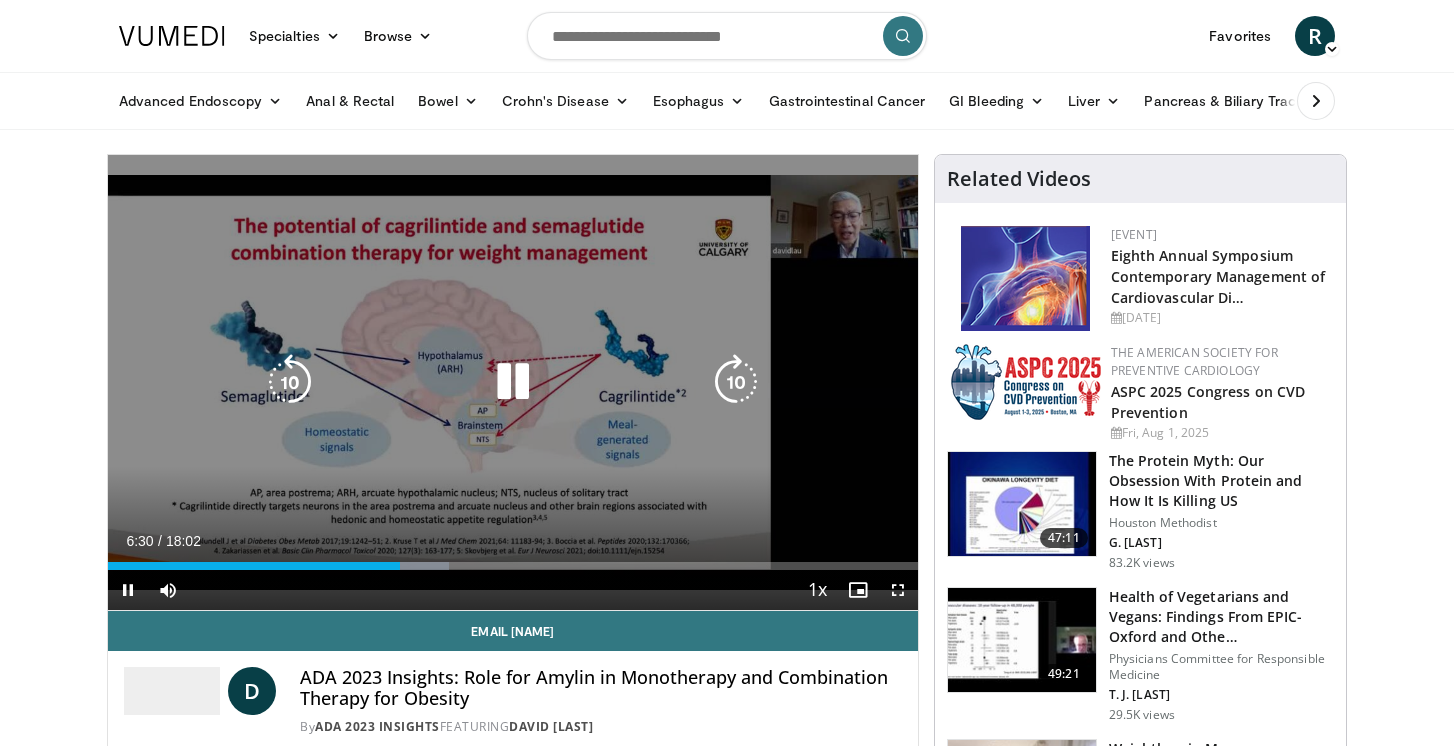 click at bounding box center [290, 382] 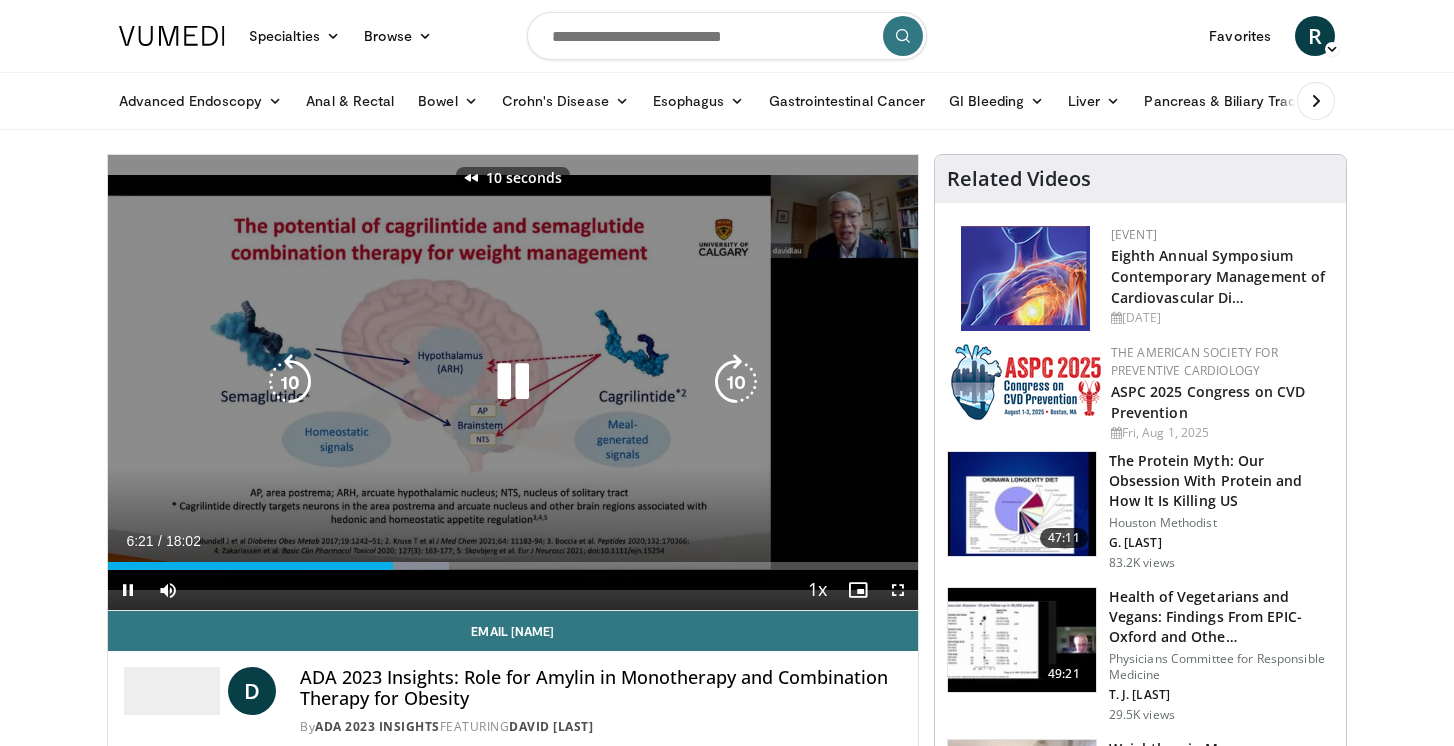 click at bounding box center [290, 382] 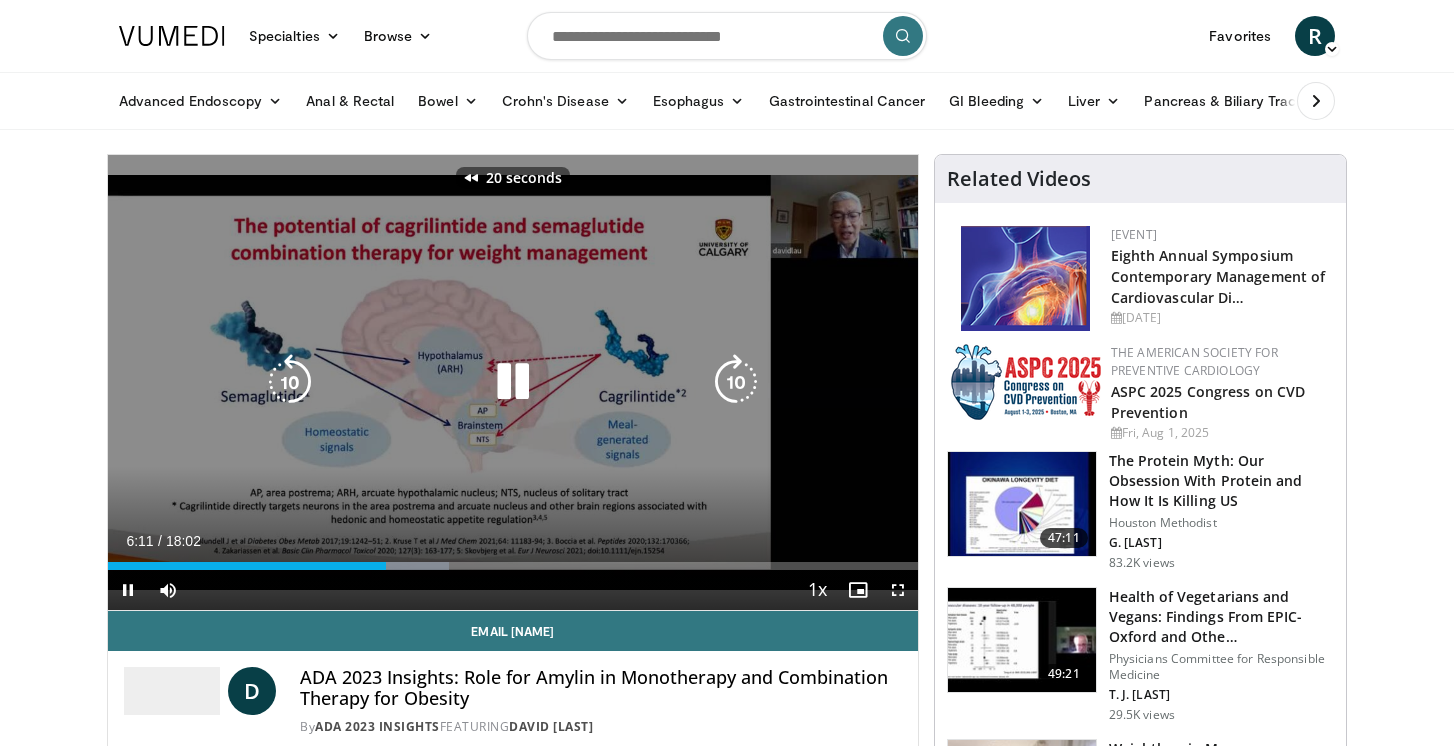 click at bounding box center (290, 382) 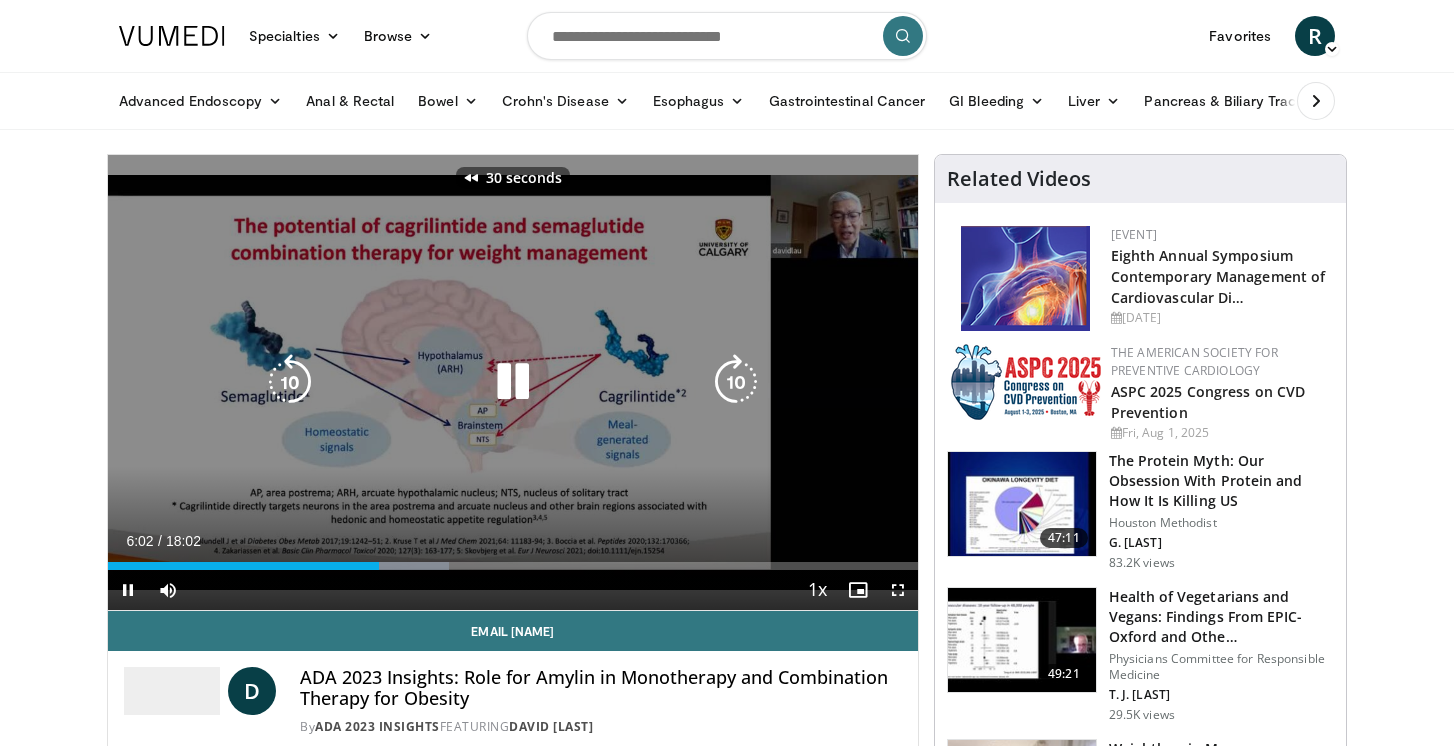 click at bounding box center (290, 382) 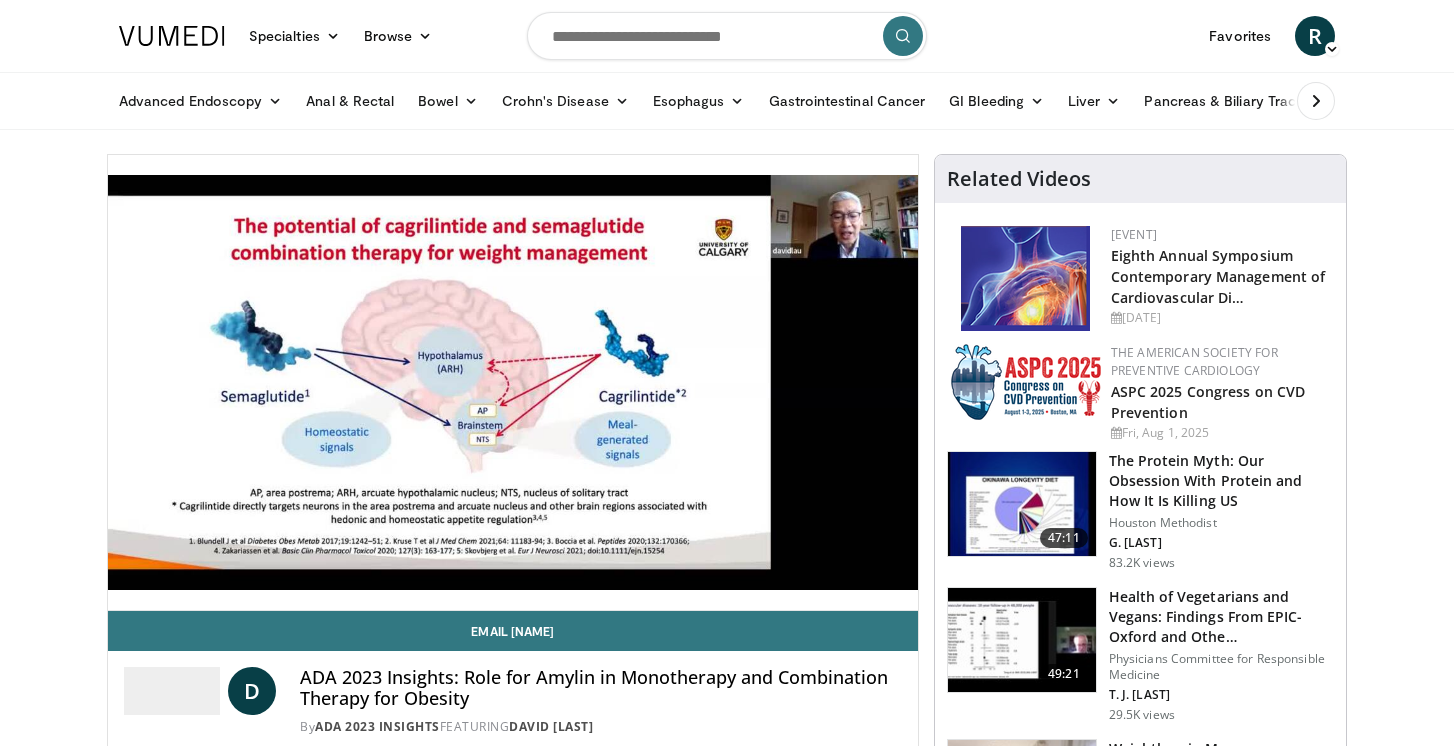 type 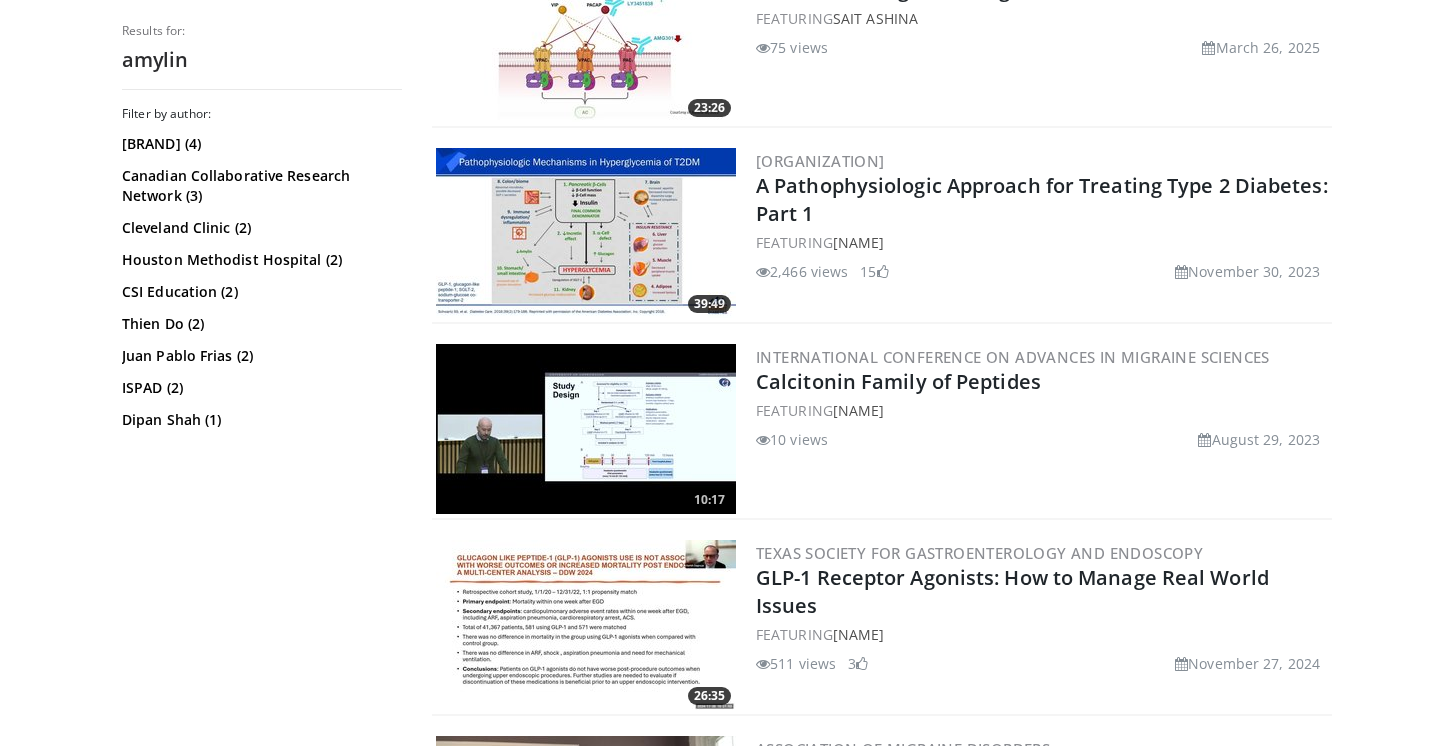 scroll, scrollTop: 1257, scrollLeft: 0, axis: vertical 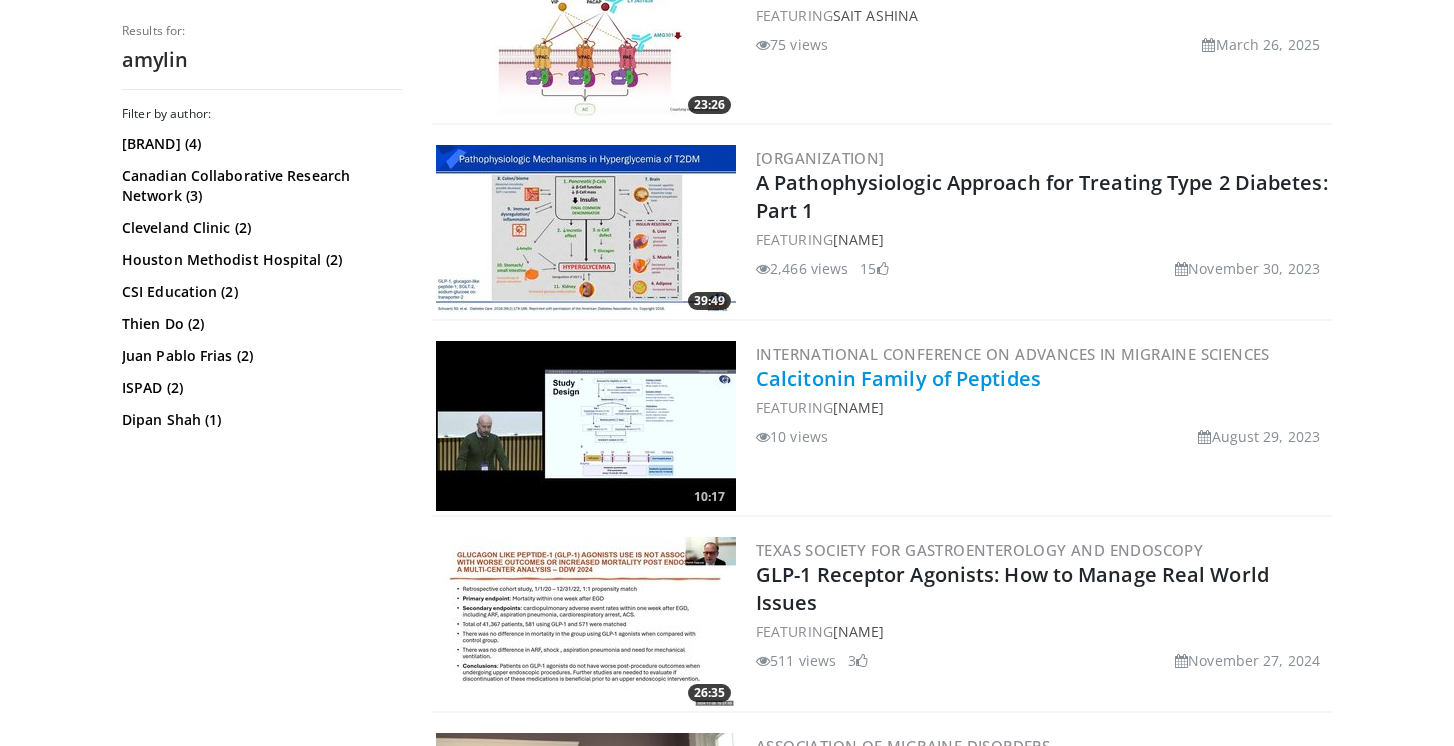 click on "Calcitonin Family of Peptides" at bounding box center [898, 378] 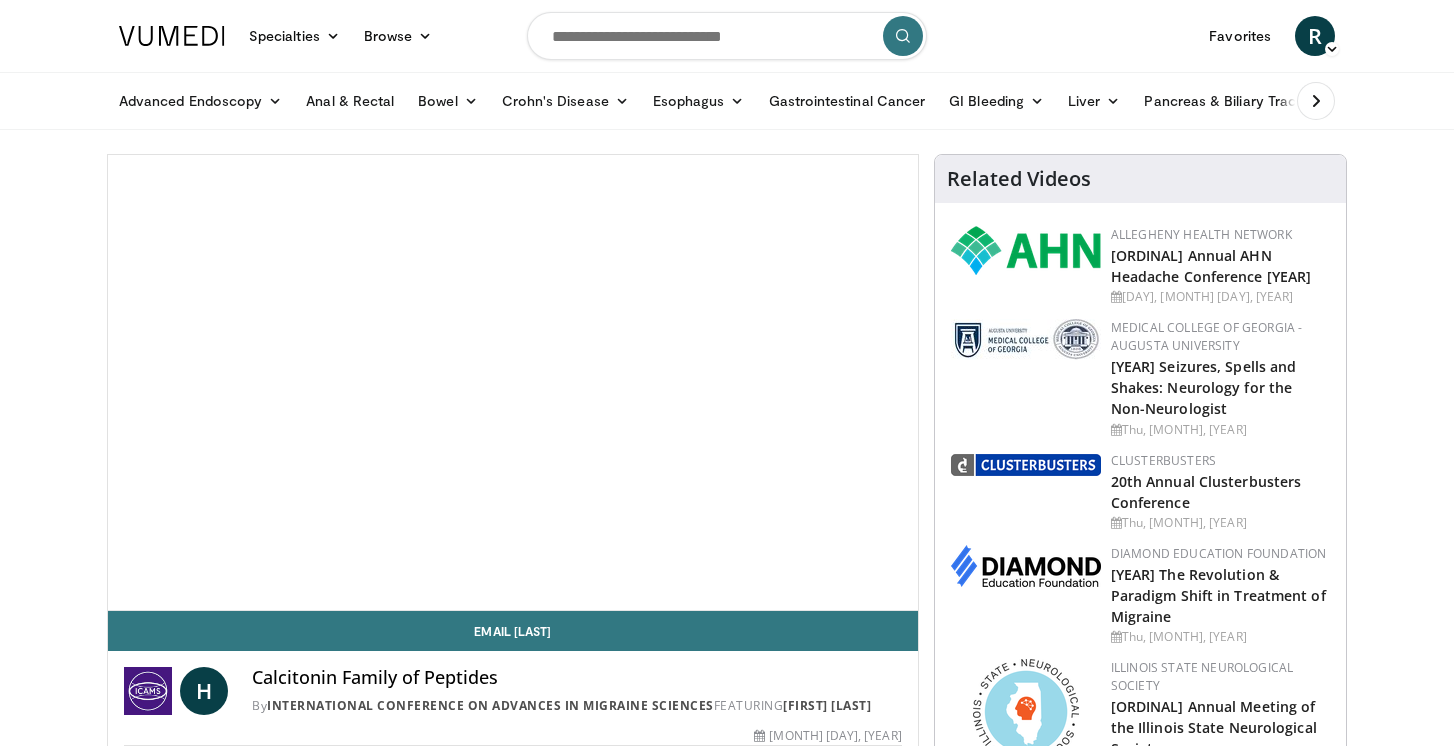 scroll, scrollTop: 0, scrollLeft: 0, axis: both 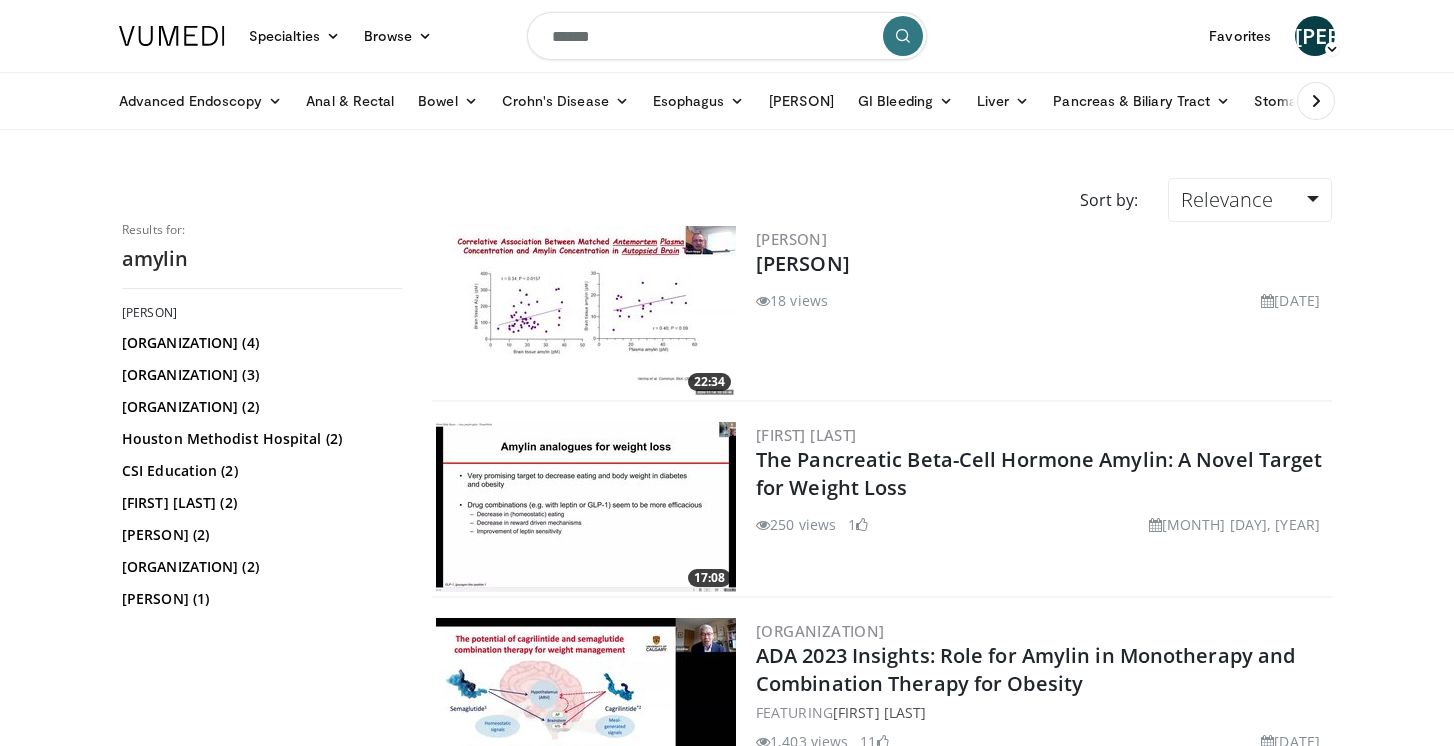 click on "******" at bounding box center (727, 36) 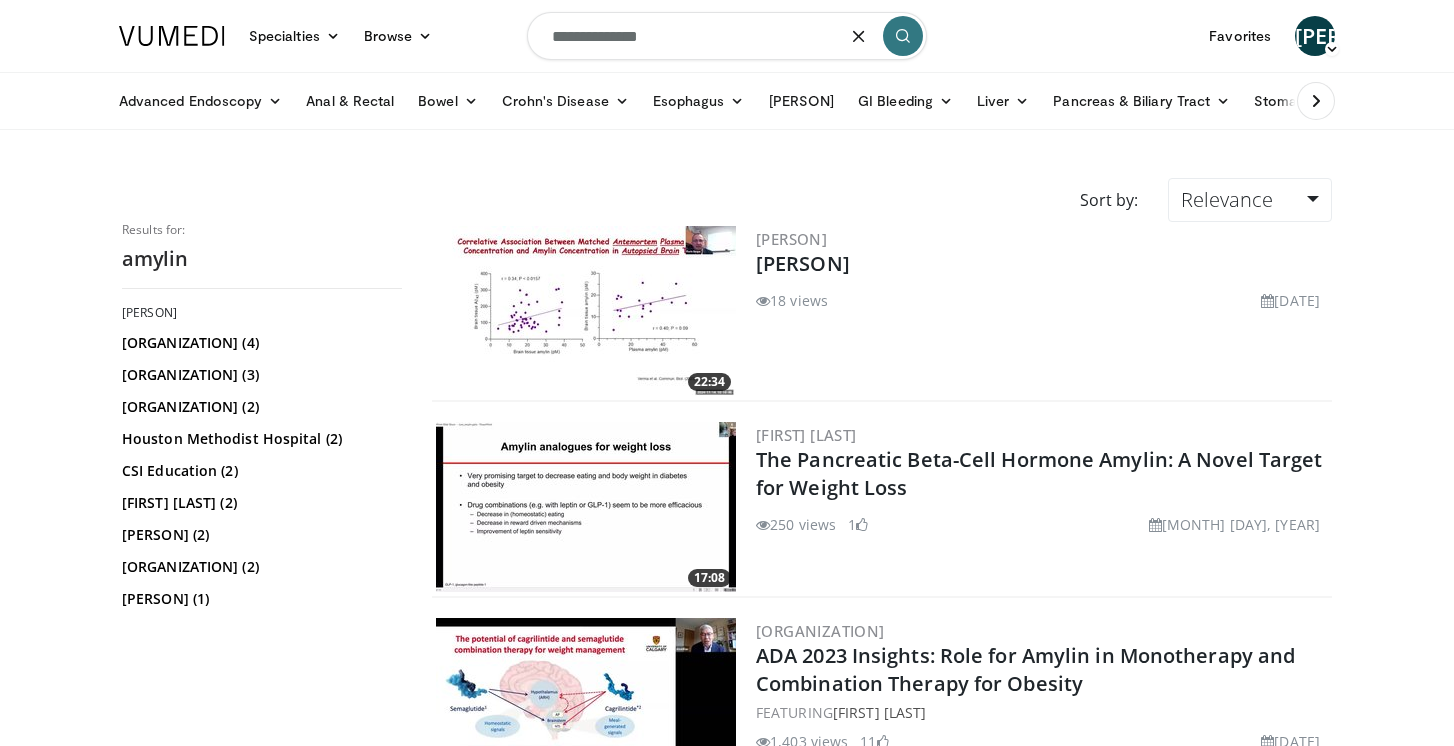 type on "**********" 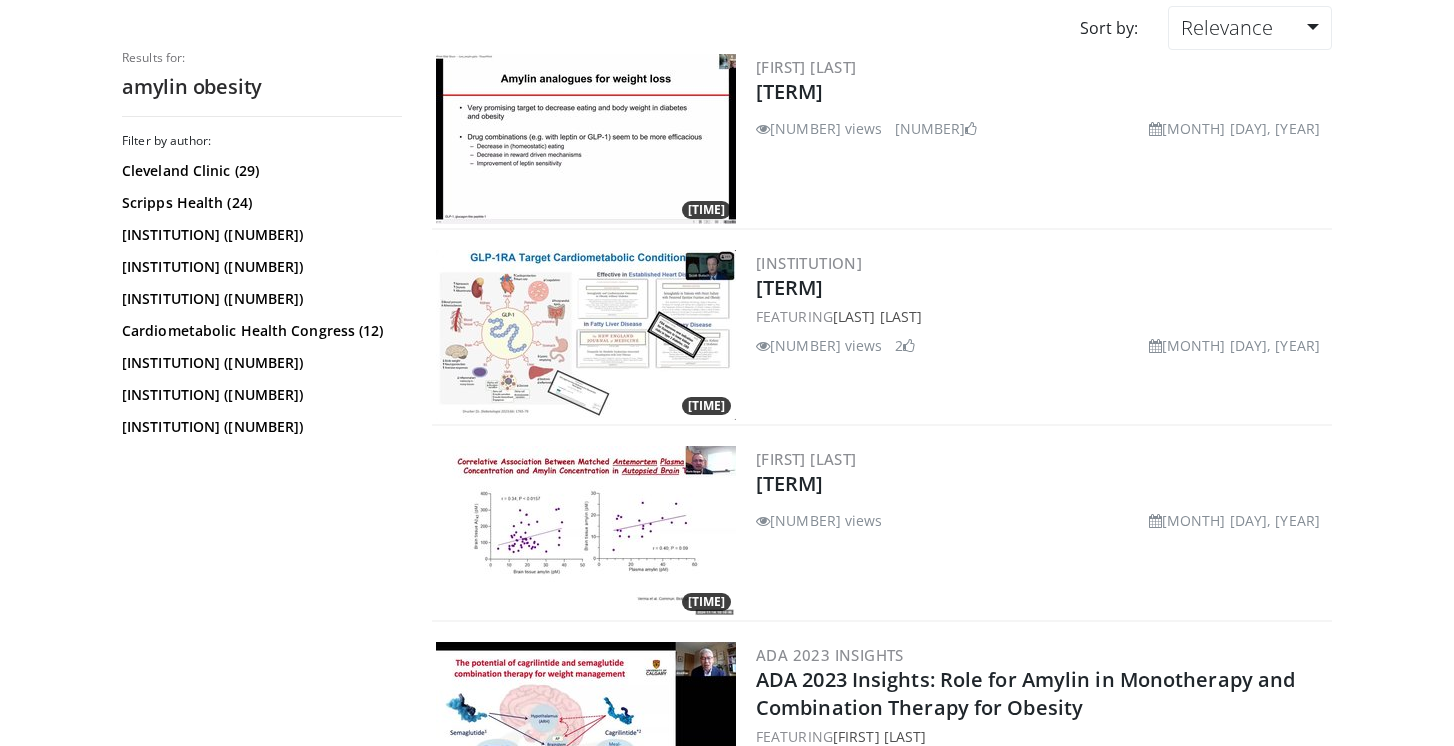 scroll, scrollTop: 177, scrollLeft: 0, axis: vertical 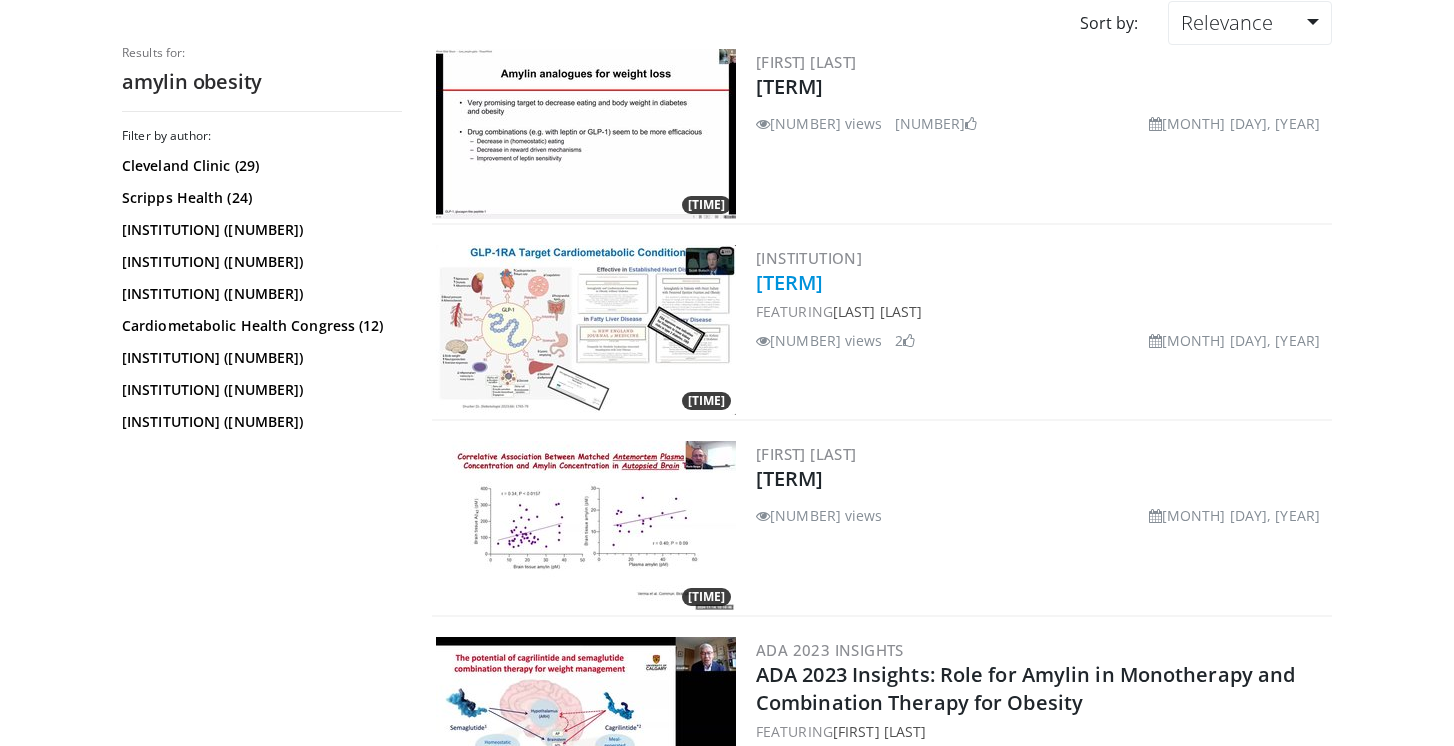 click on "Obesity Pharmacotherapy in the GLP1 Era: Treating Obesity in IBD Patients" at bounding box center [790, 282] 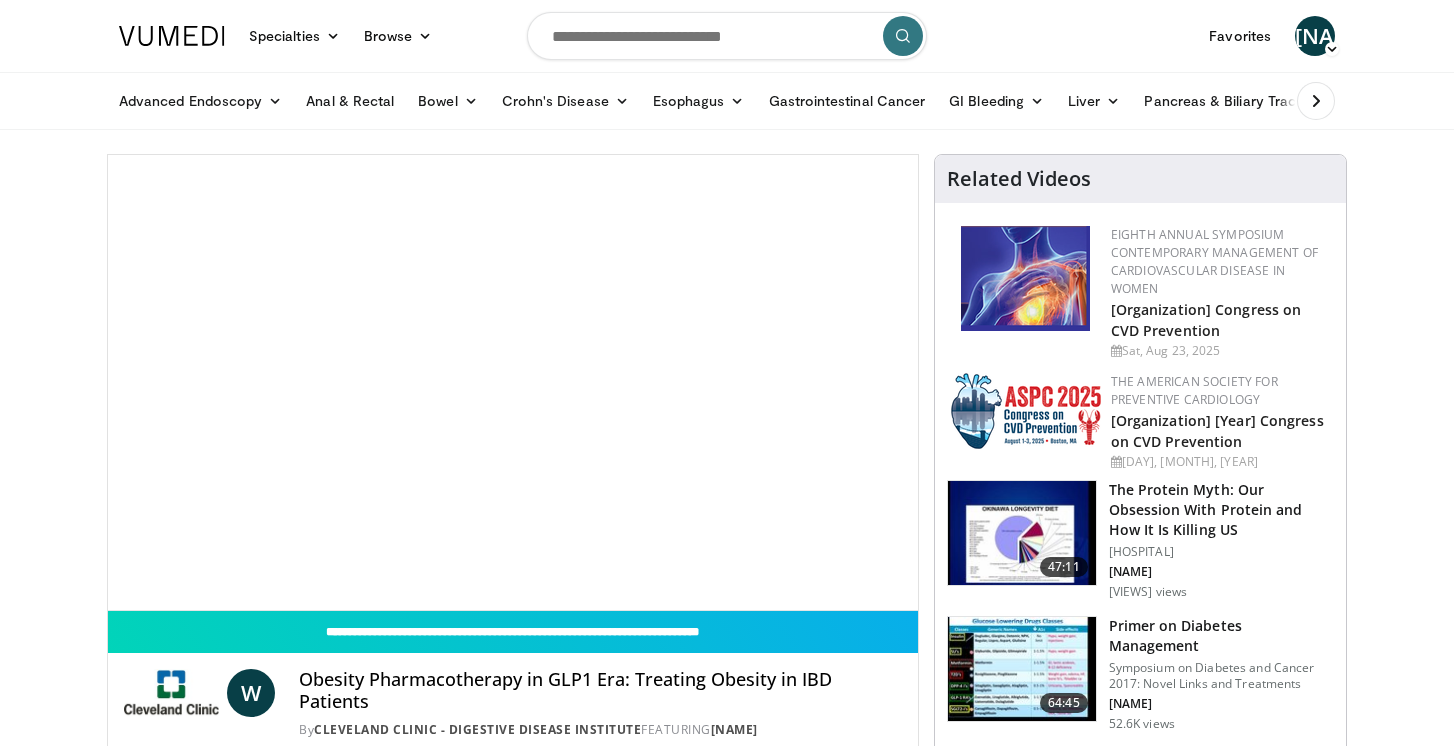 scroll, scrollTop: 0, scrollLeft: 0, axis: both 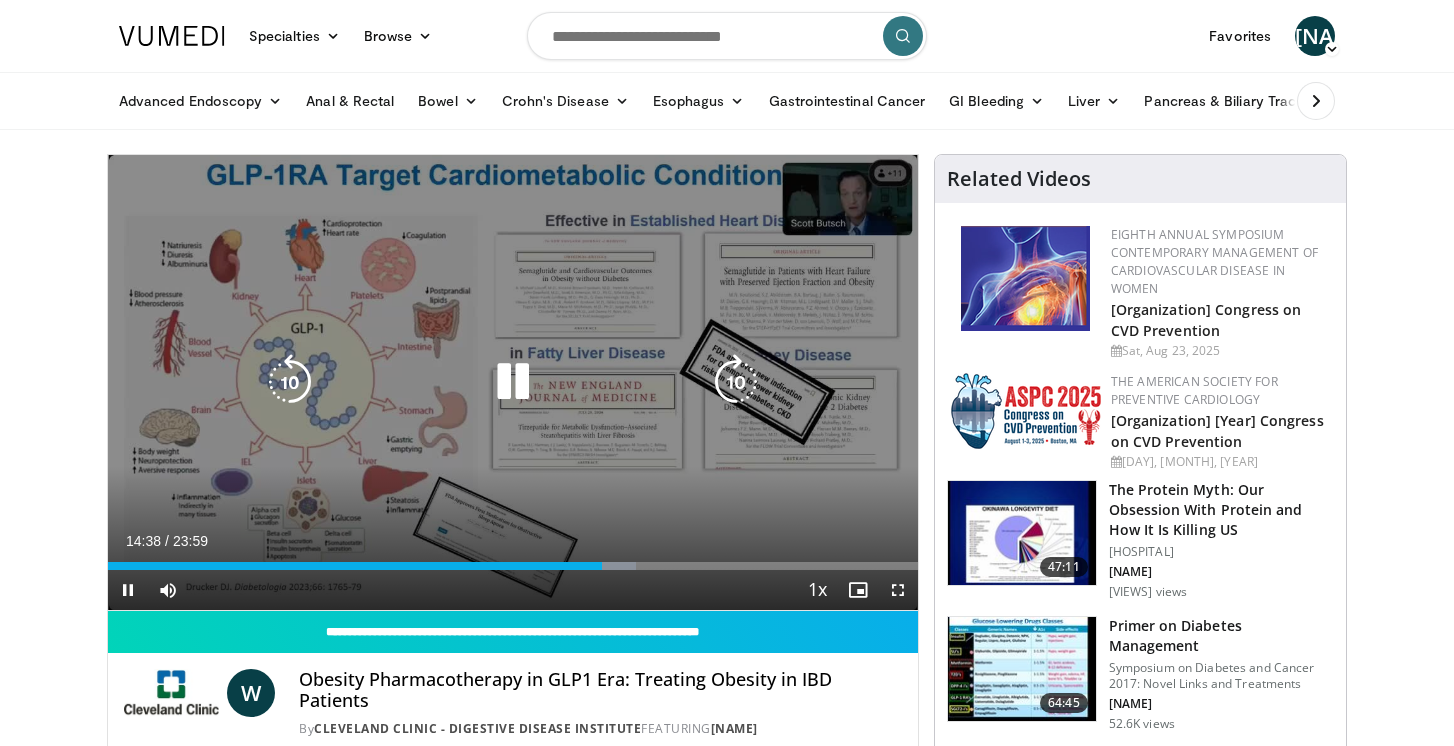 click at bounding box center (513, 382) 